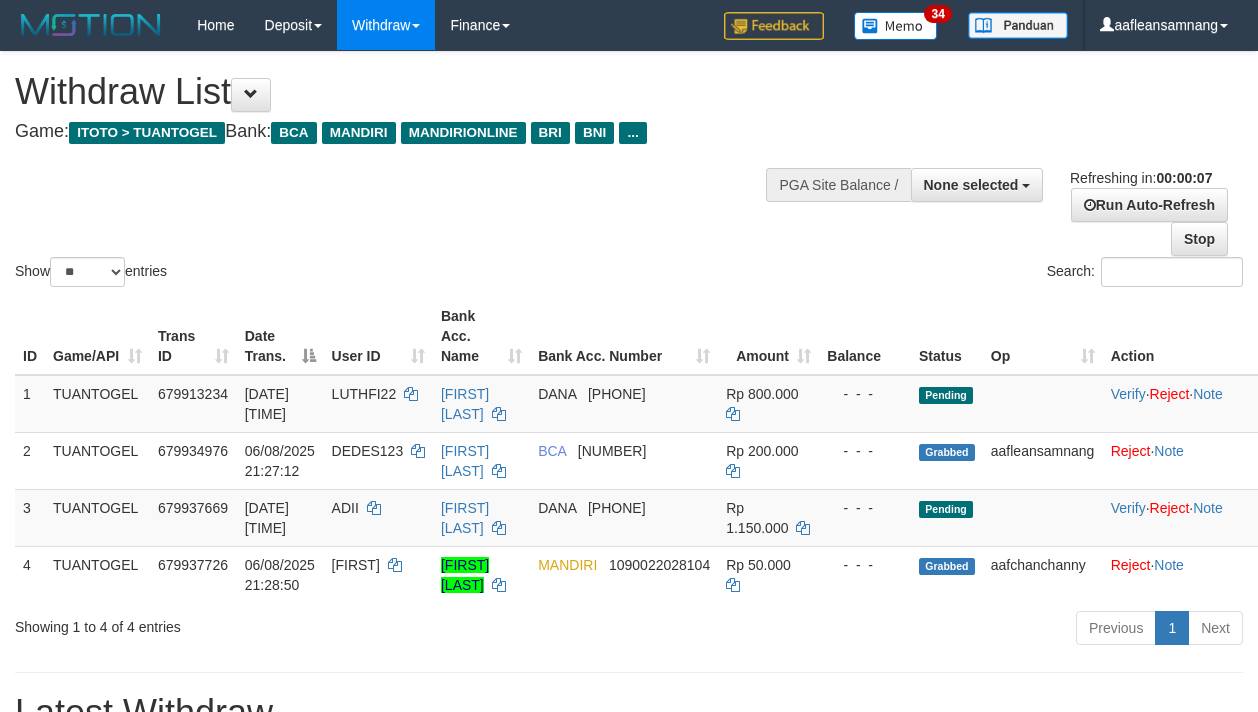select 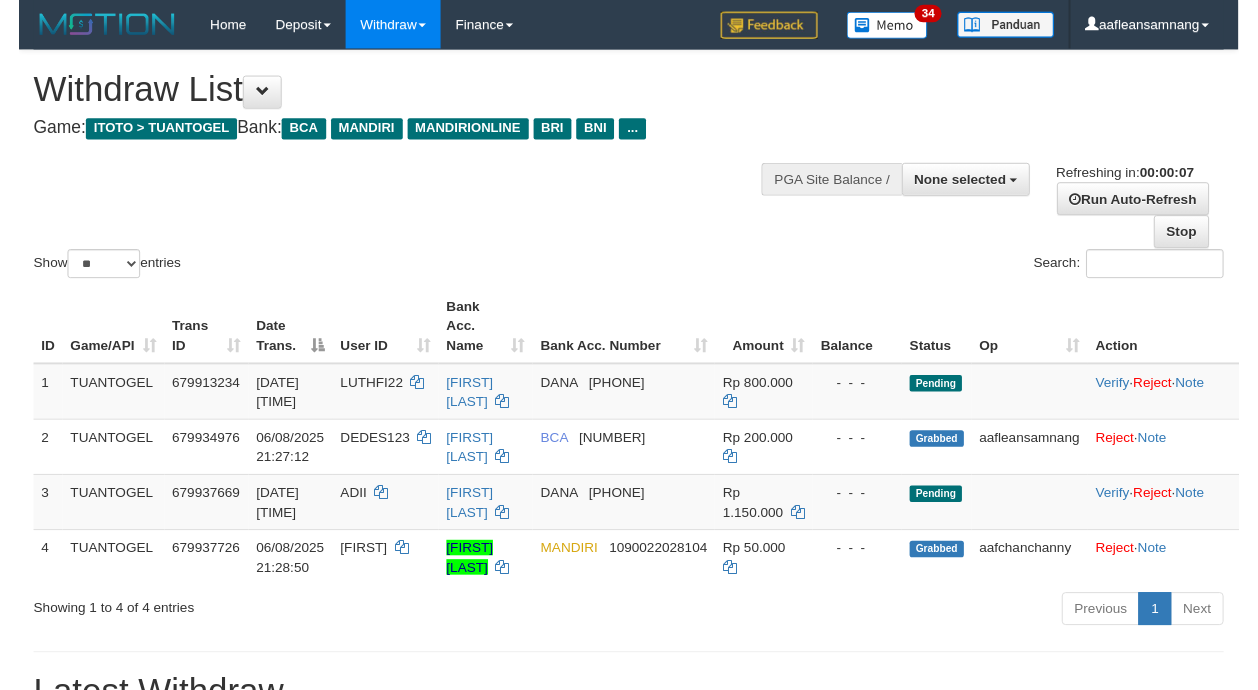 scroll, scrollTop: 0, scrollLeft: 0, axis: both 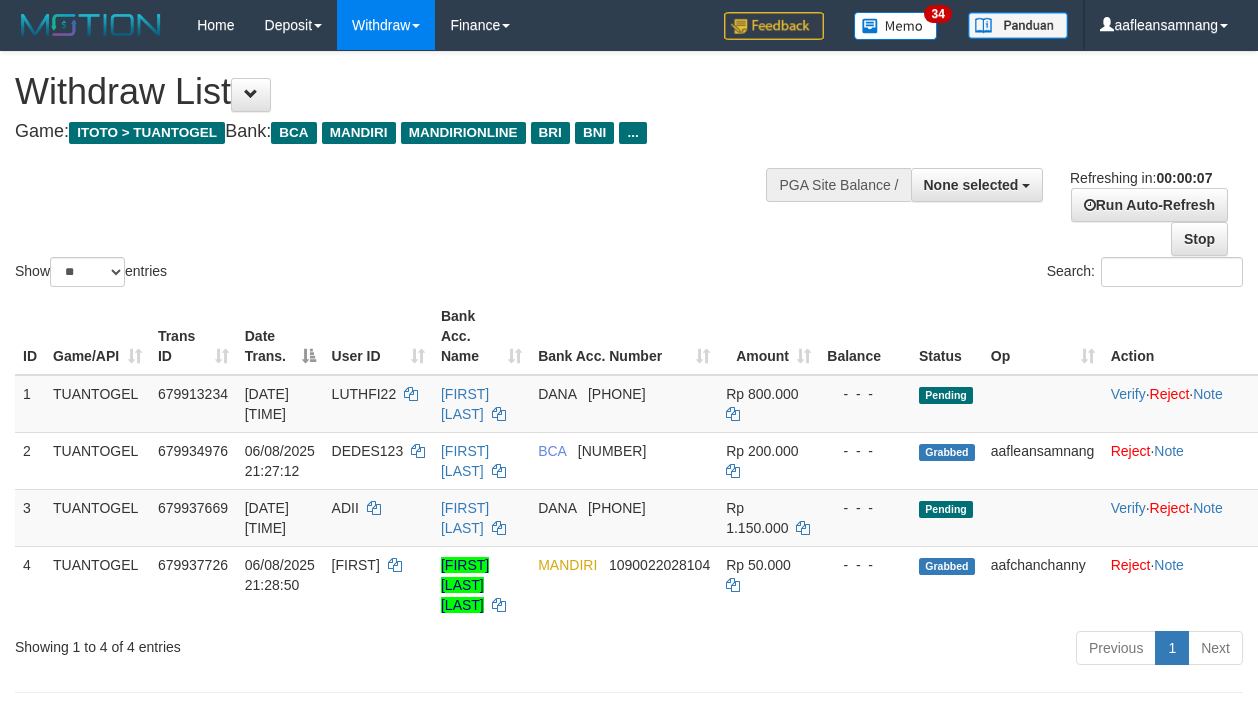 select 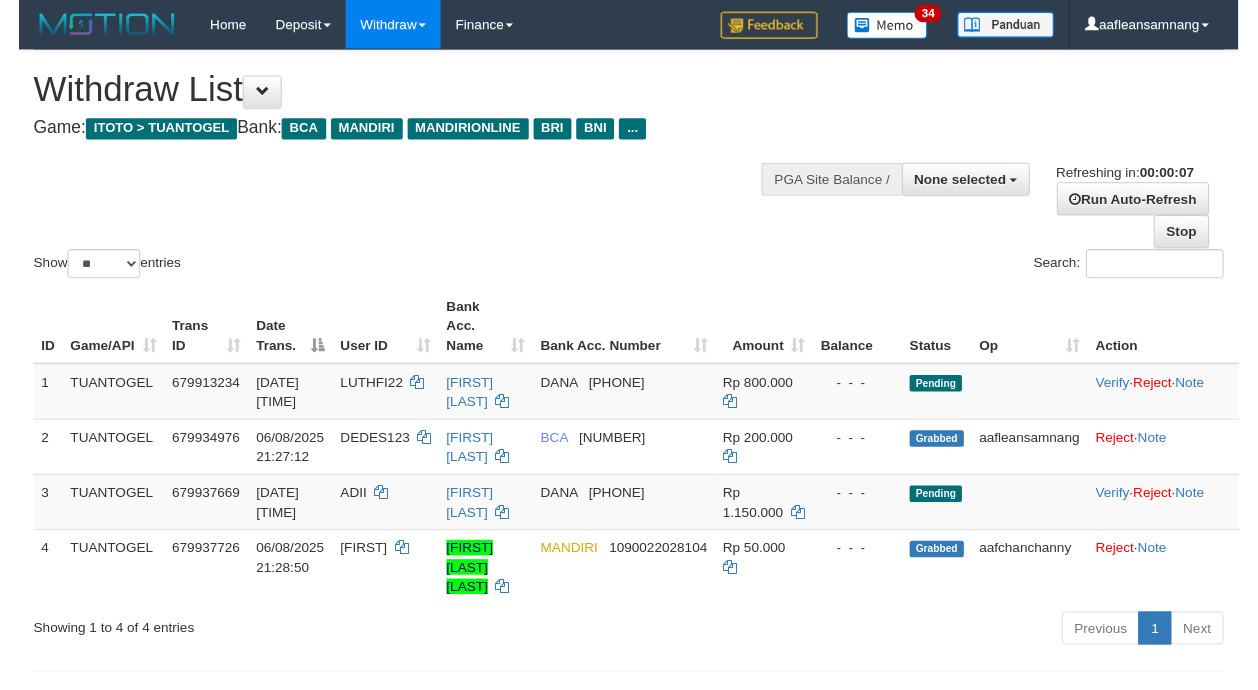scroll, scrollTop: 0, scrollLeft: 0, axis: both 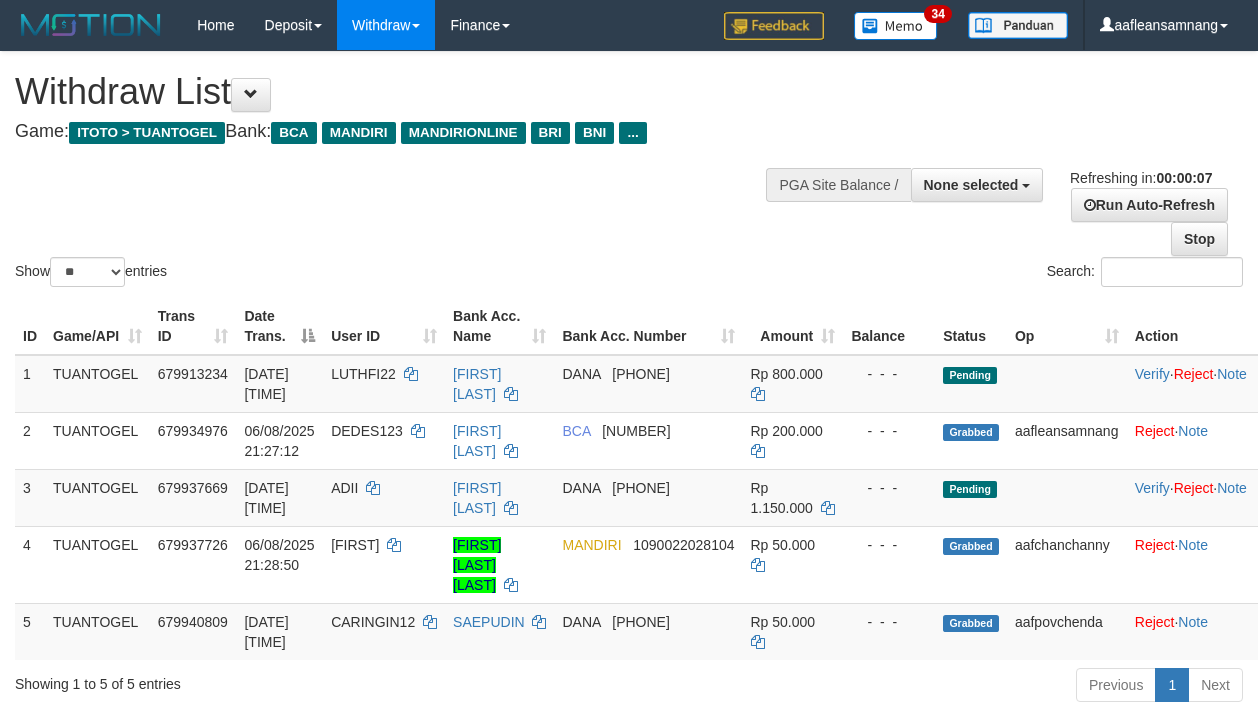 select 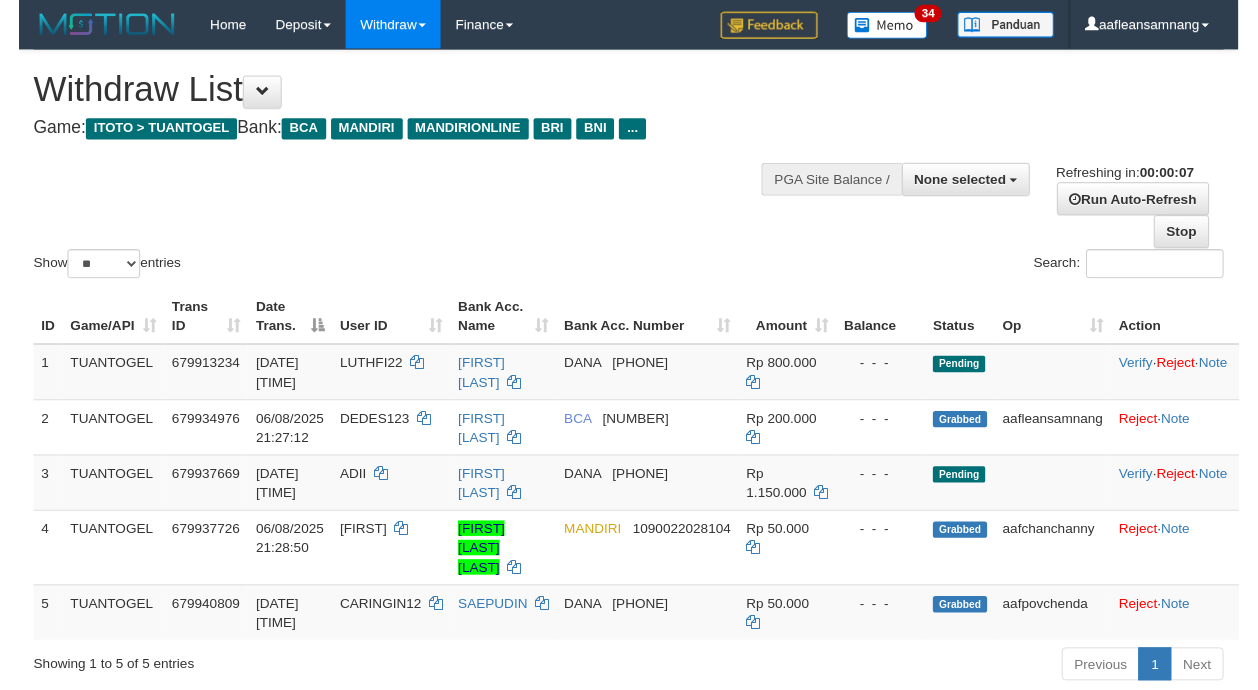 scroll, scrollTop: 0, scrollLeft: 0, axis: both 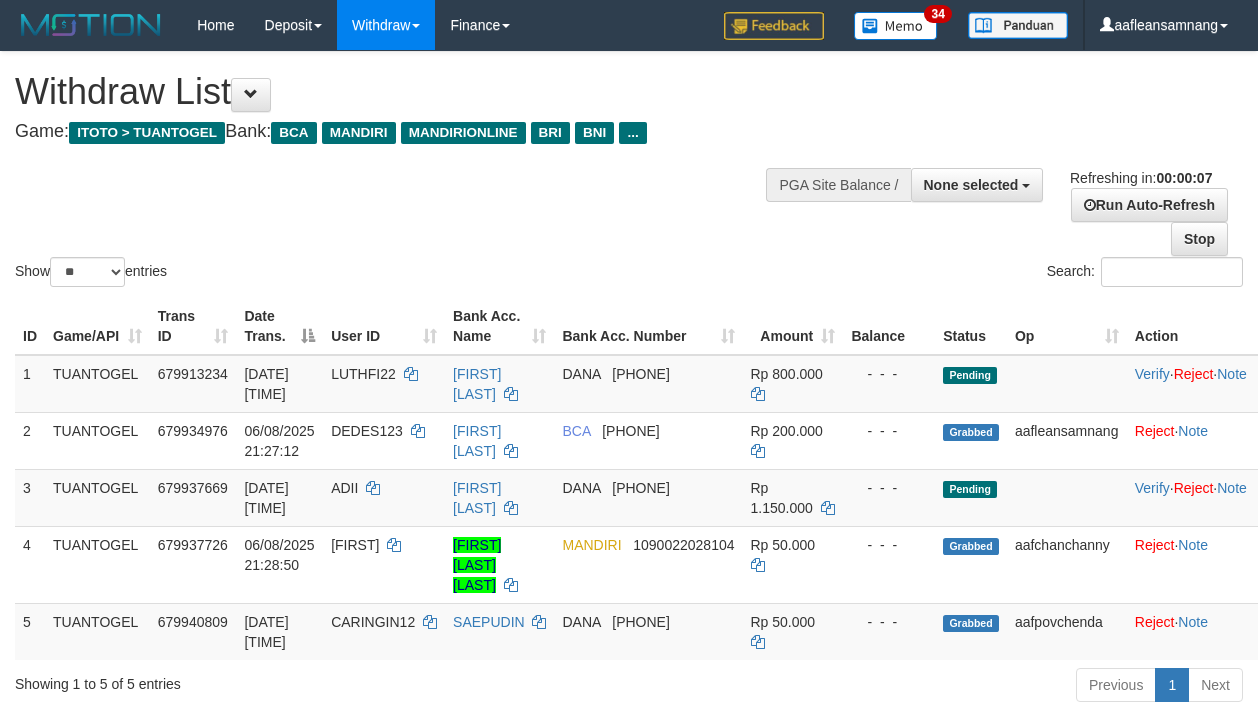 select 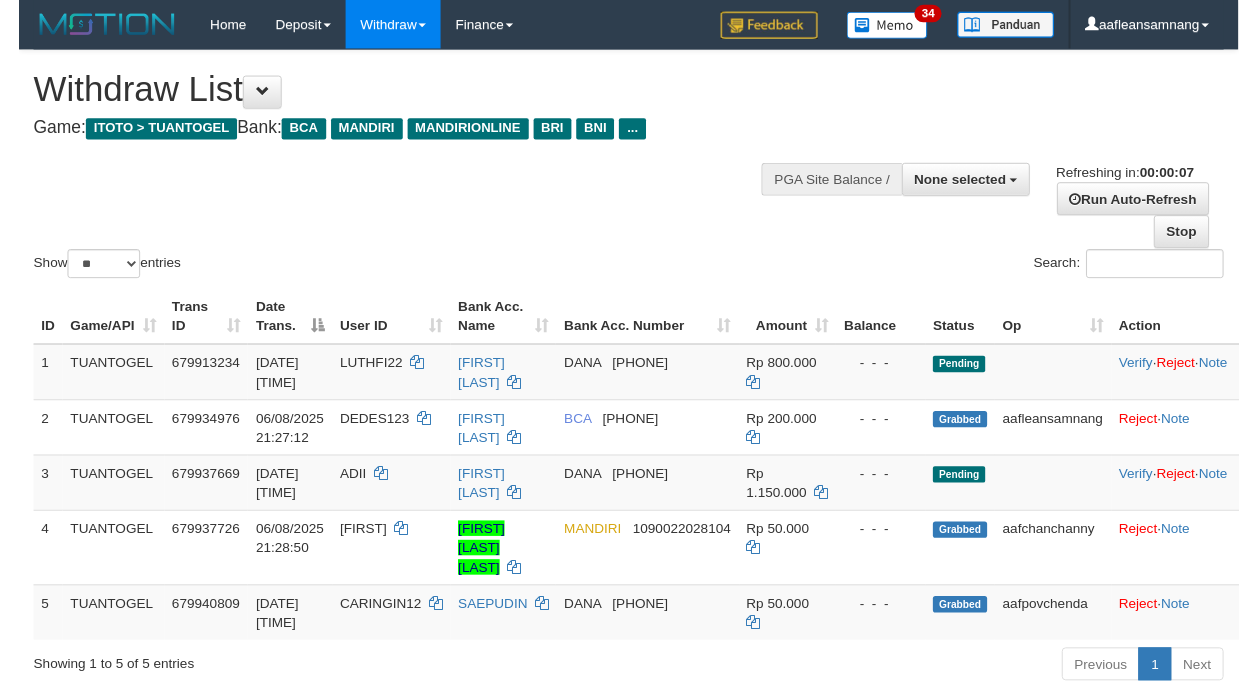 scroll, scrollTop: 0, scrollLeft: 0, axis: both 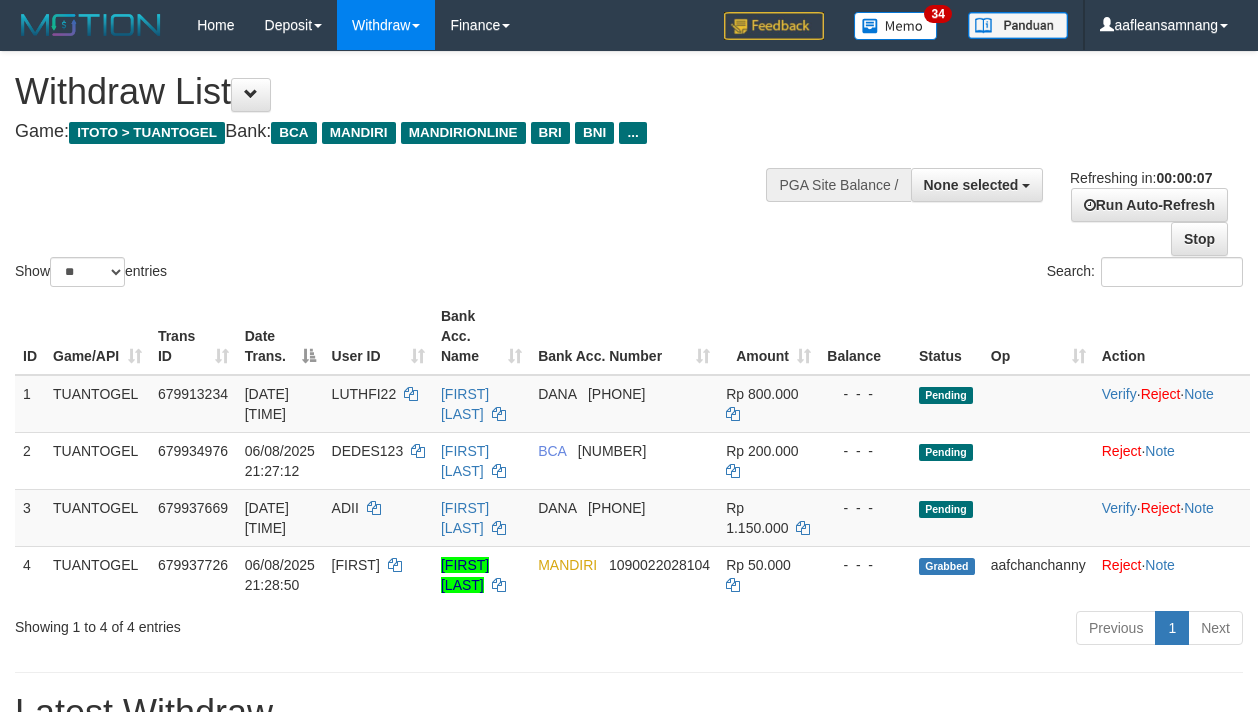 select 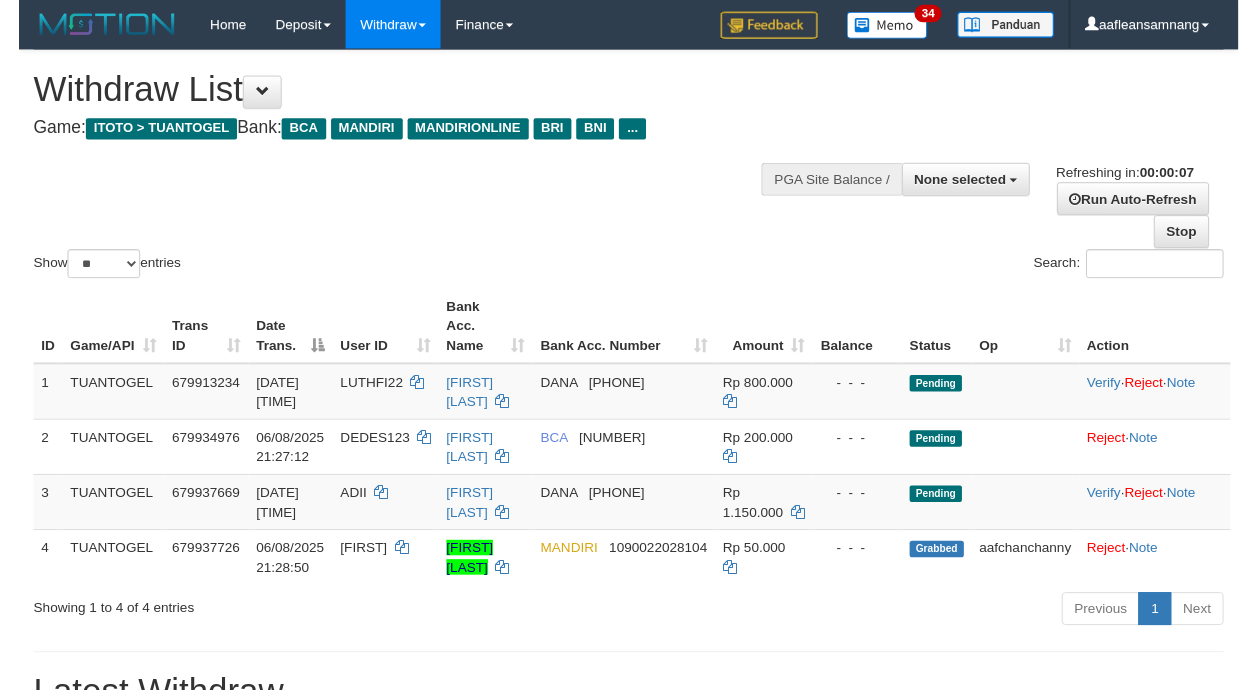 scroll, scrollTop: 0, scrollLeft: 0, axis: both 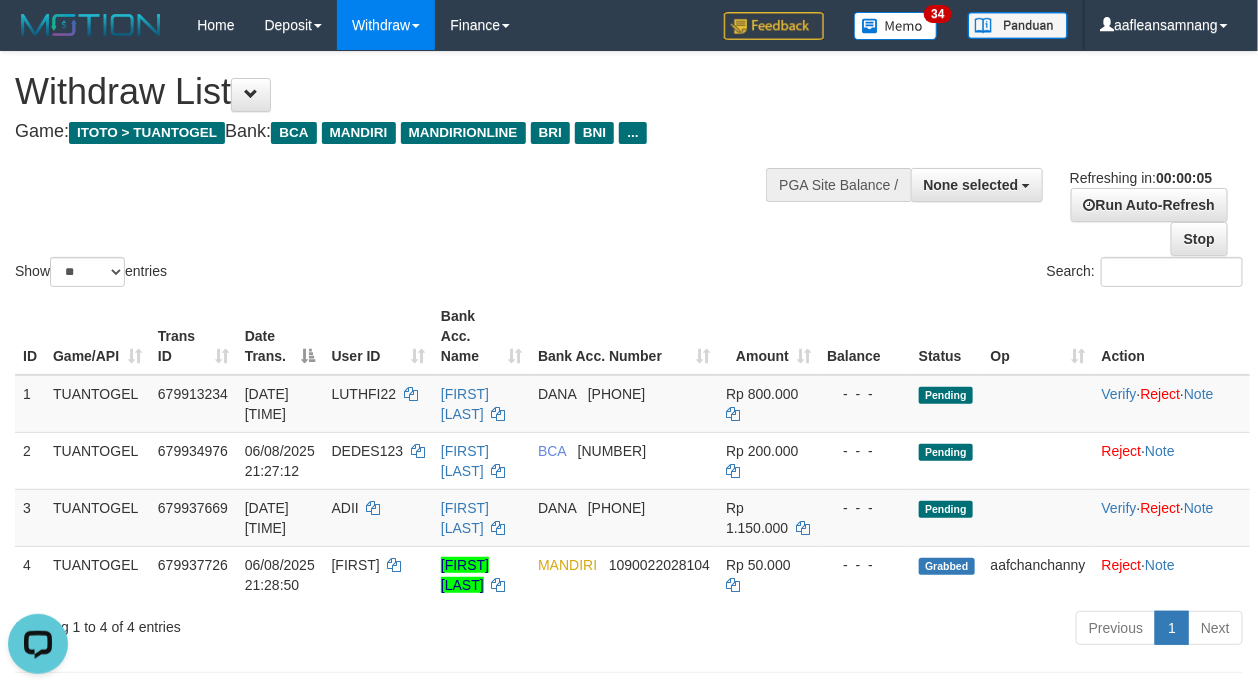 click on "Show  ** ** ** ***  entries" at bounding box center [314, 274] 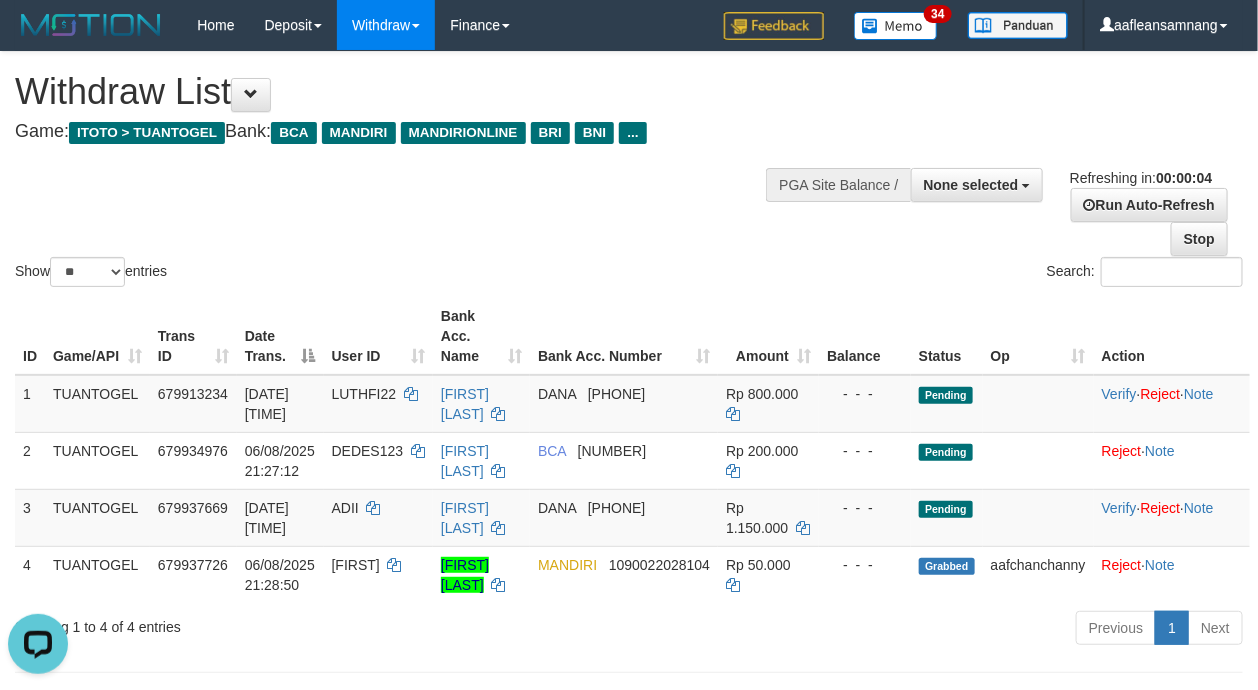 click at bounding box center [629, 256] 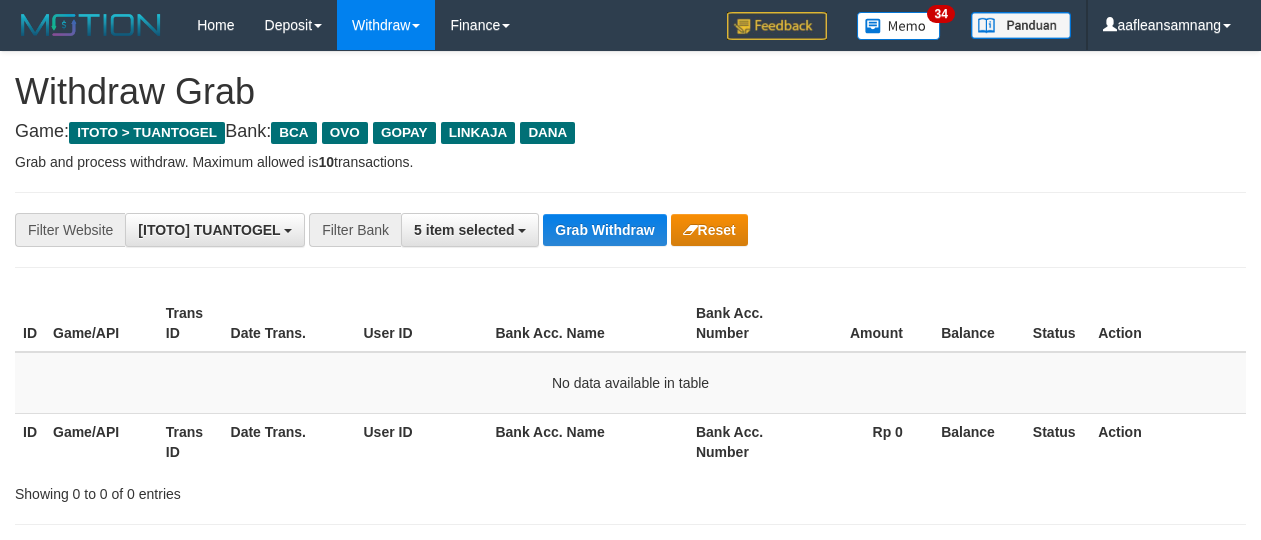 scroll, scrollTop: 0, scrollLeft: 0, axis: both 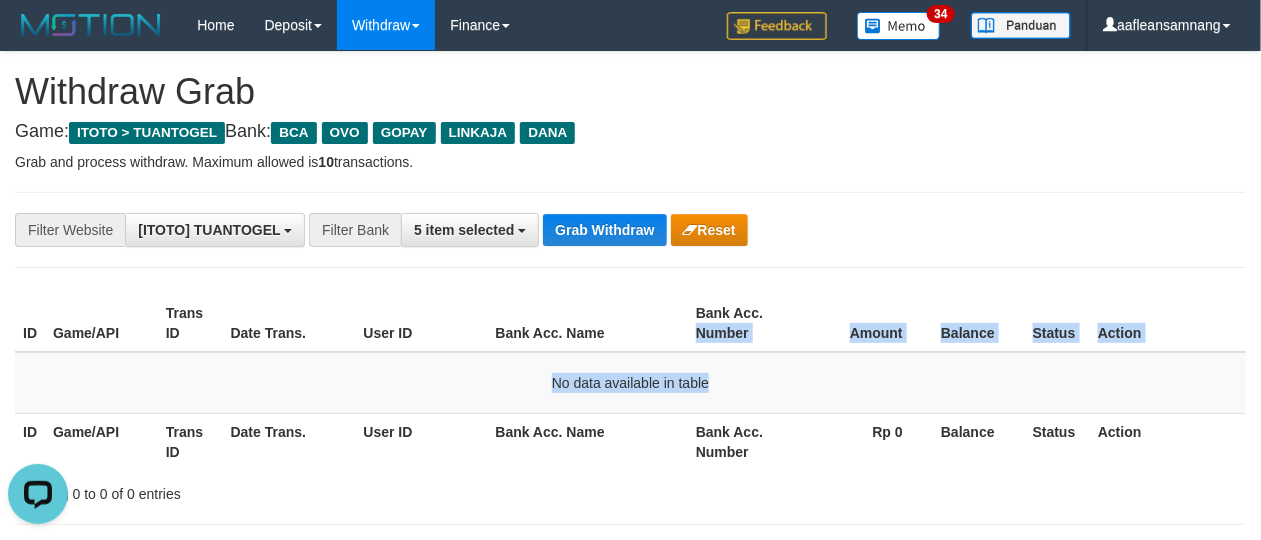 drag, startPoint x: 828, startPoint y: 342, endPoint x: 852, endPoint y: 351, distance: 25.632011 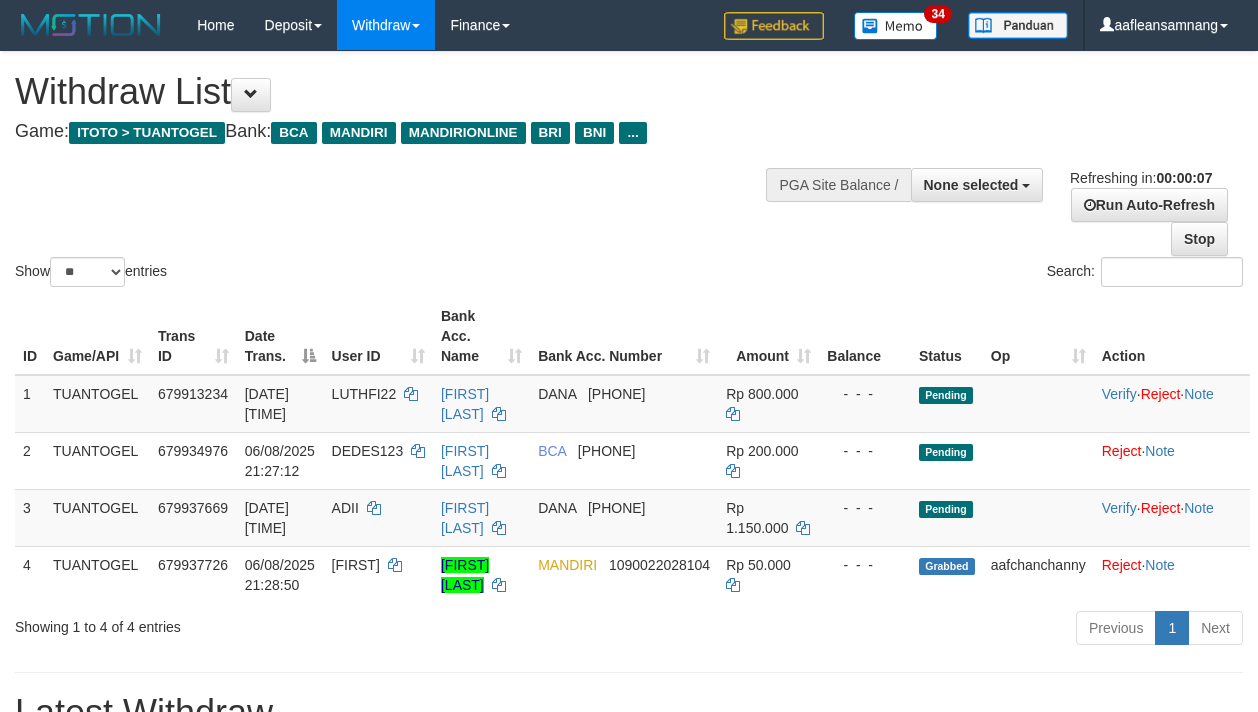 select 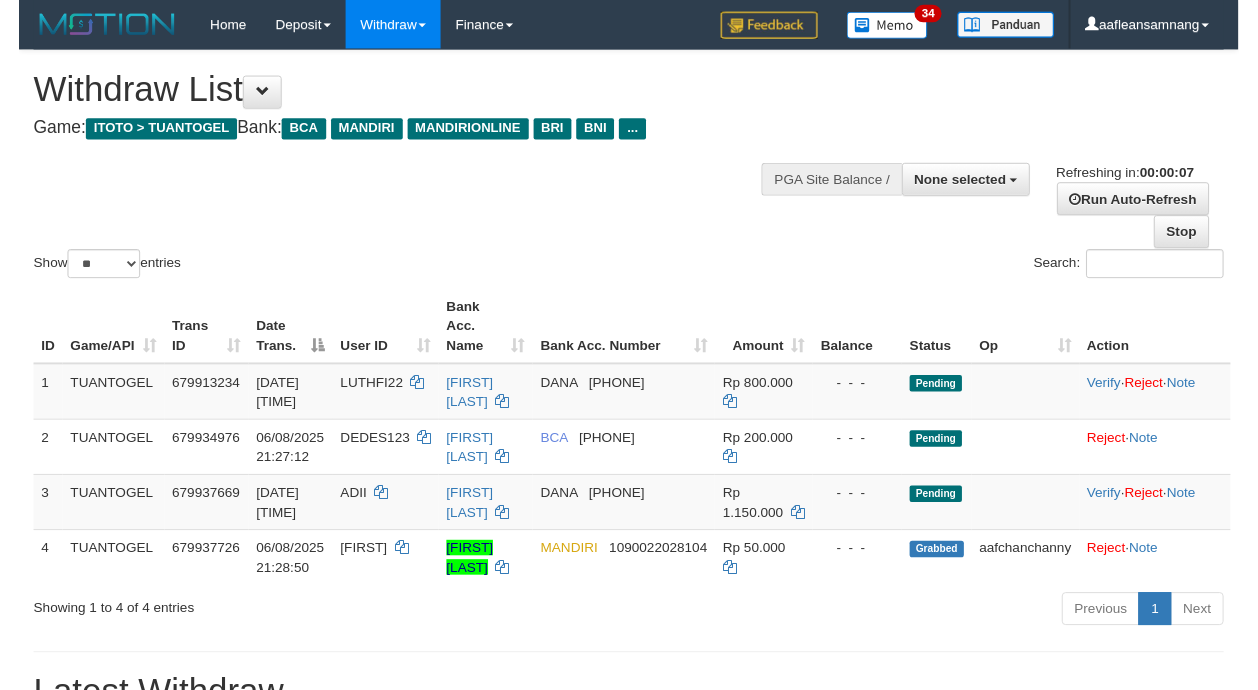 scroll, scrollTop: 0, scrollLeft: 0, axis: both 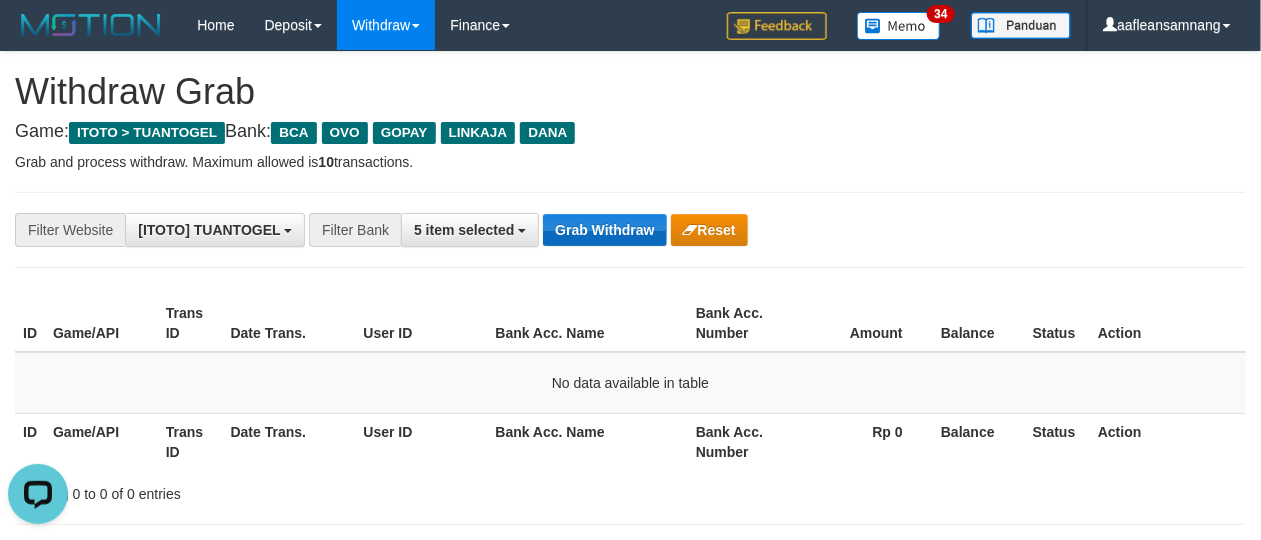 drag, startPoint x: 690, startPoint y: 211, endPoint x: 613, endPoint y: 219, distance: 77.41447 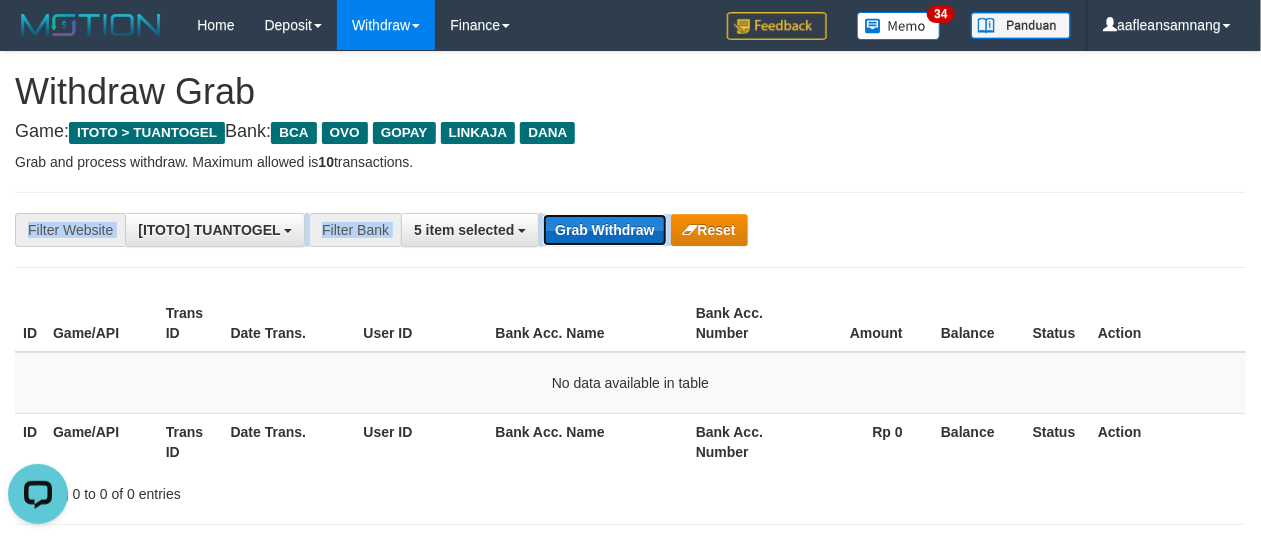 click on "Grab Withdraw" at bounding box center [604, 230] 